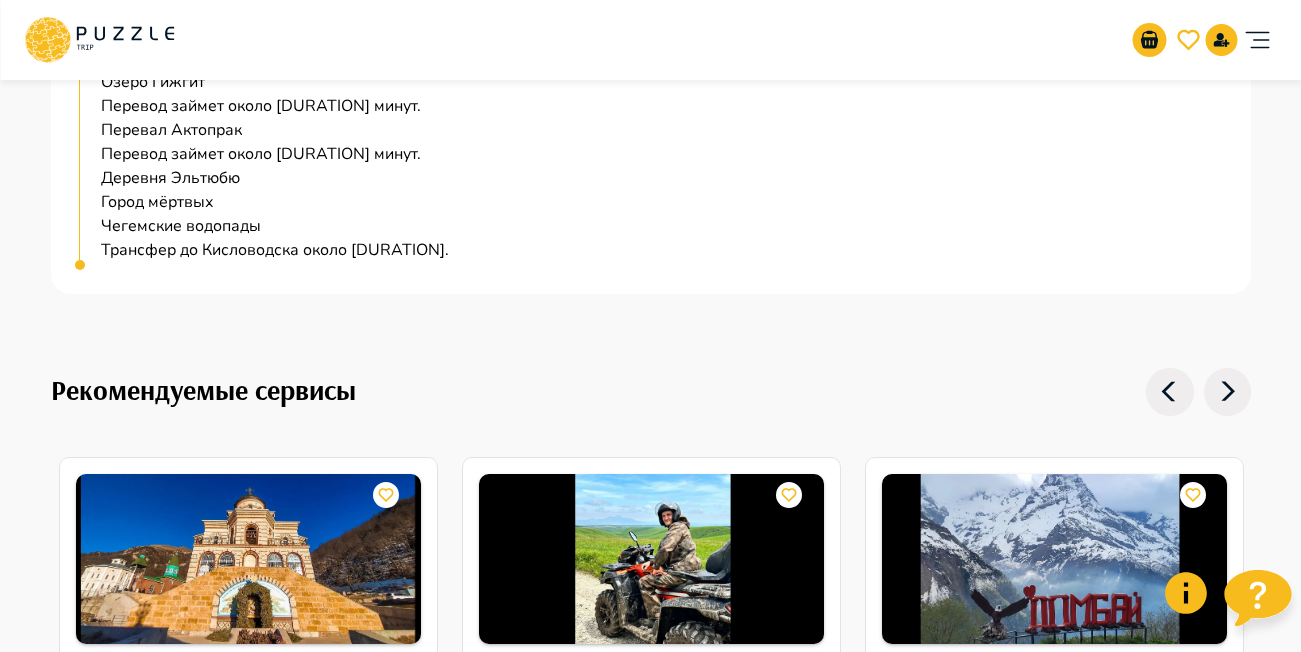 scroll, scrollTop: 2270, scrollLeft: 0, axis: vertical 